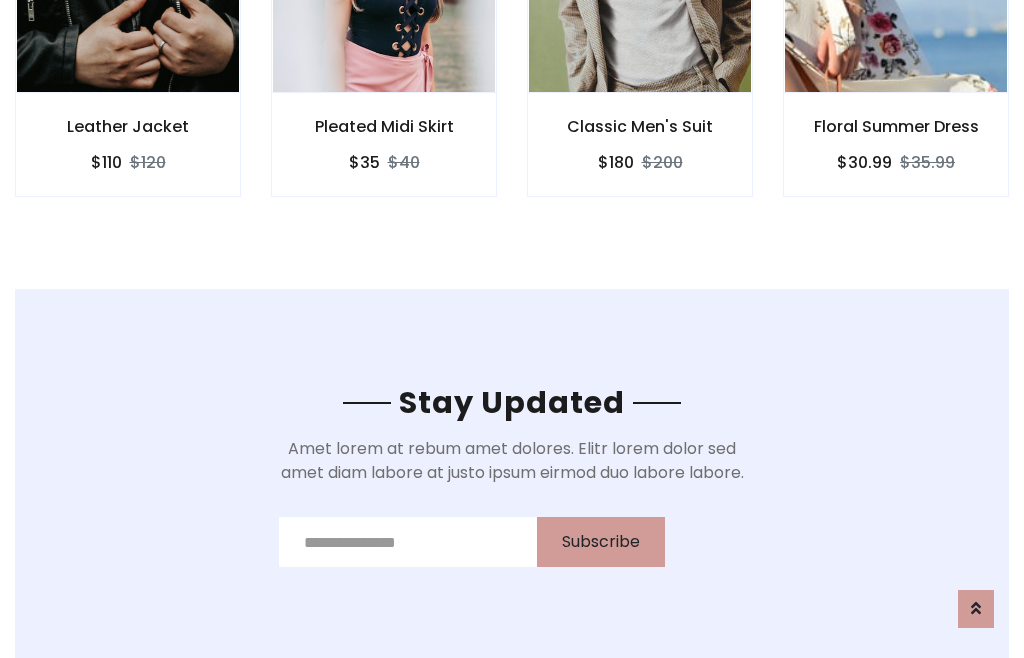 scroll, scrollTop: 3012, scrollLeft: 0, axis: vertical 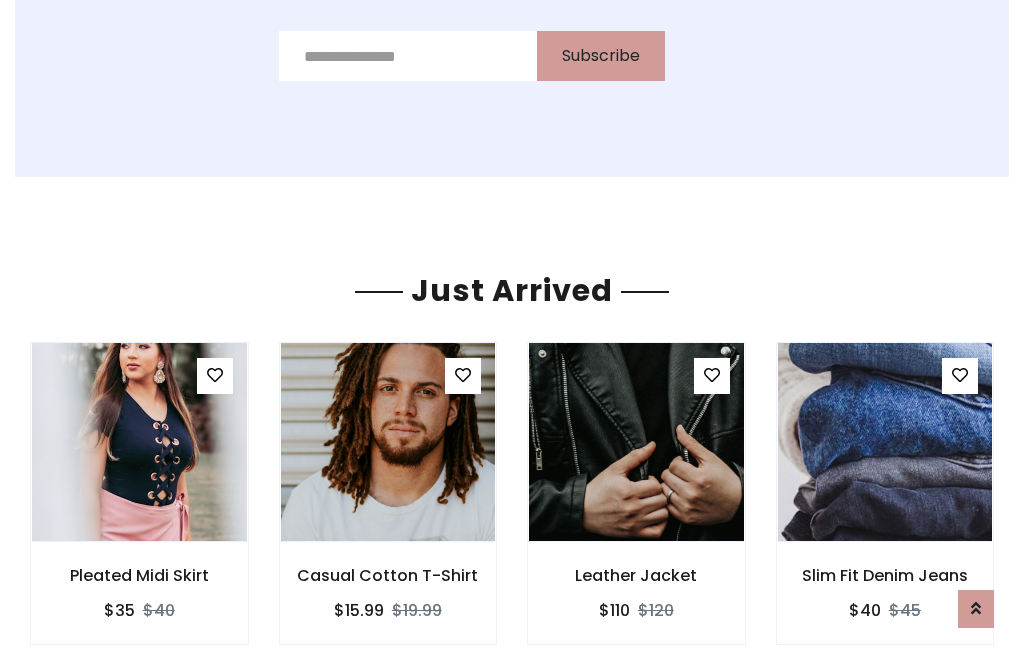 click on "Classic Men's Suit
$180
$200" at bounding box center [640, -428] 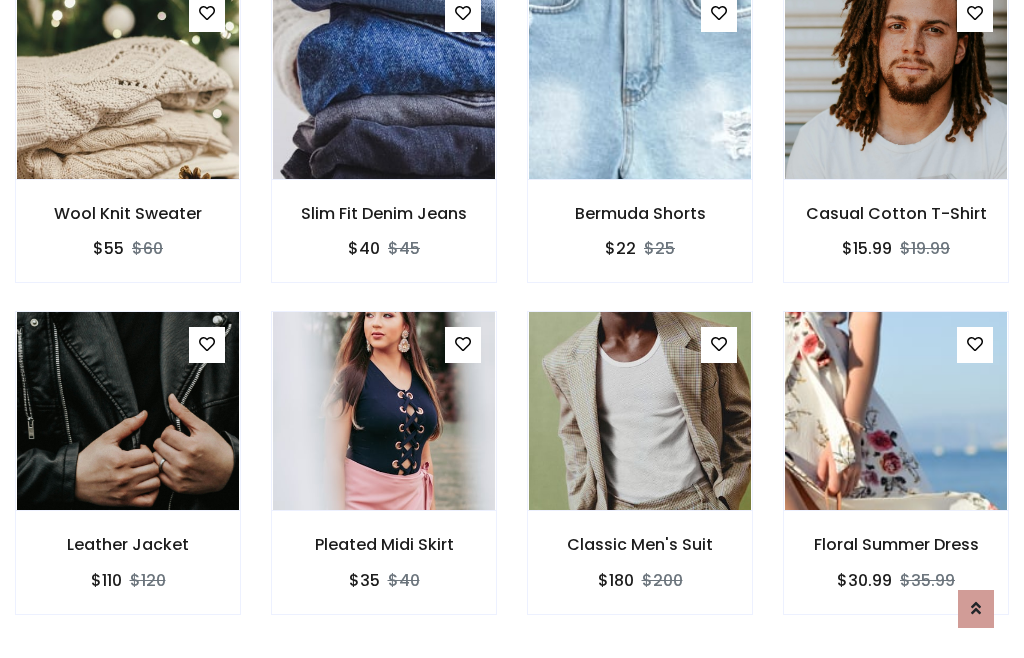 click on "Classic Men's Suit
$180
$200" at bounding box center (640, 476) 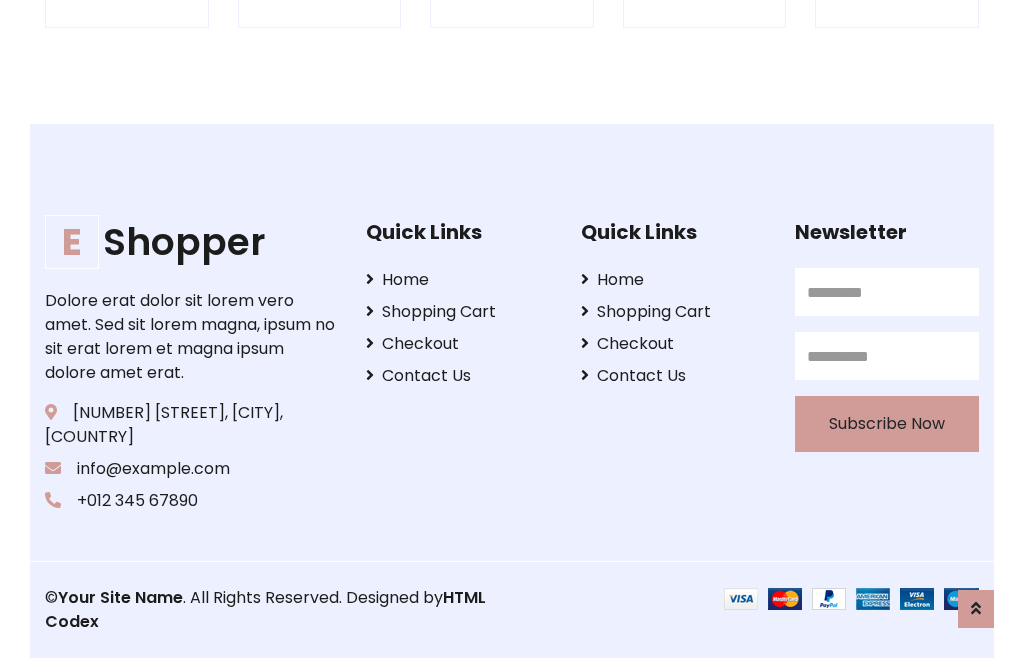 scroll, scrollTop: 3807, scrollLeft: 0, axis: vertical 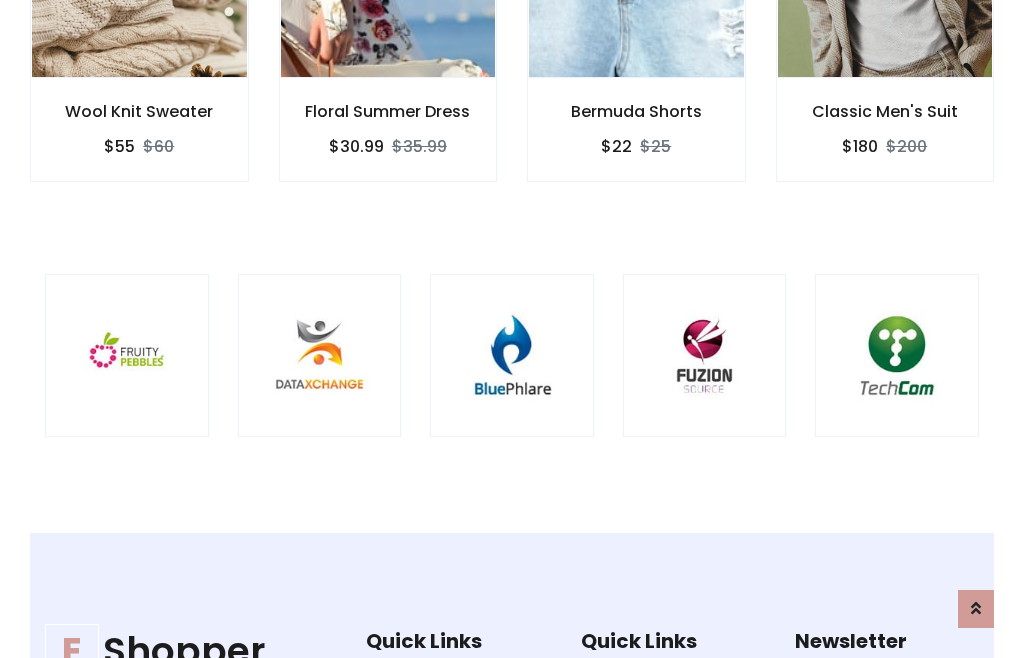 click at bounding box center [512, 356] 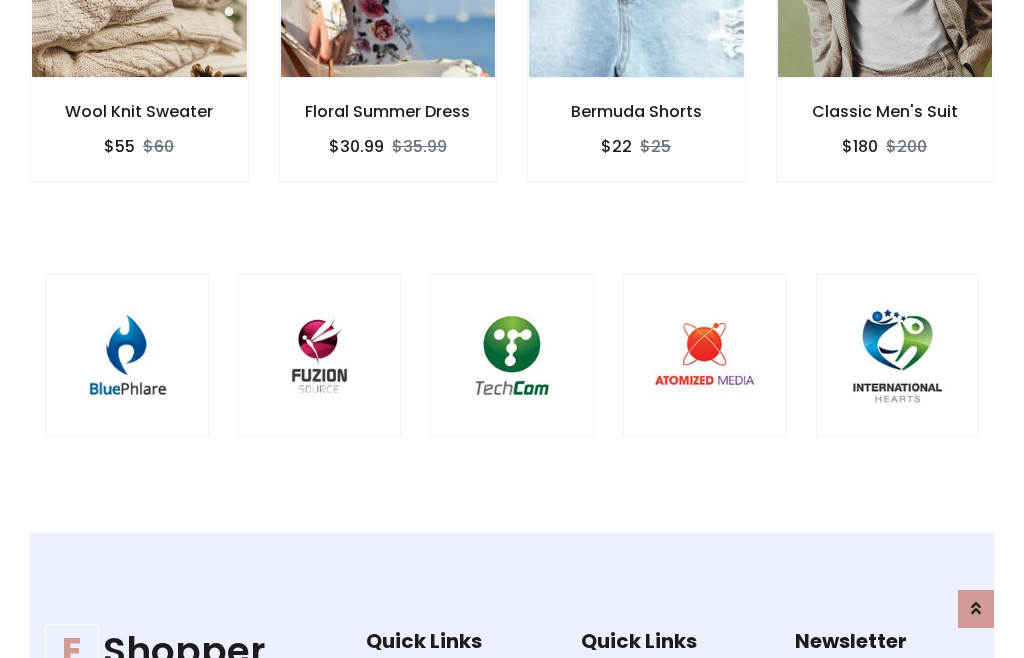 click at bounding box center (512, 356) 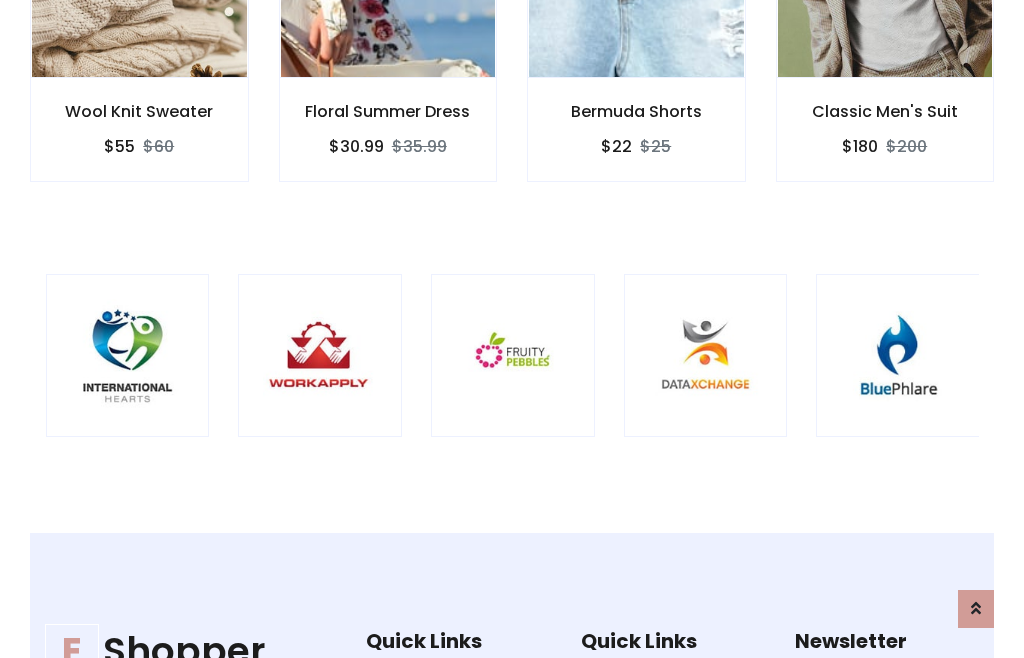 click at bounding box center [2054, 356] 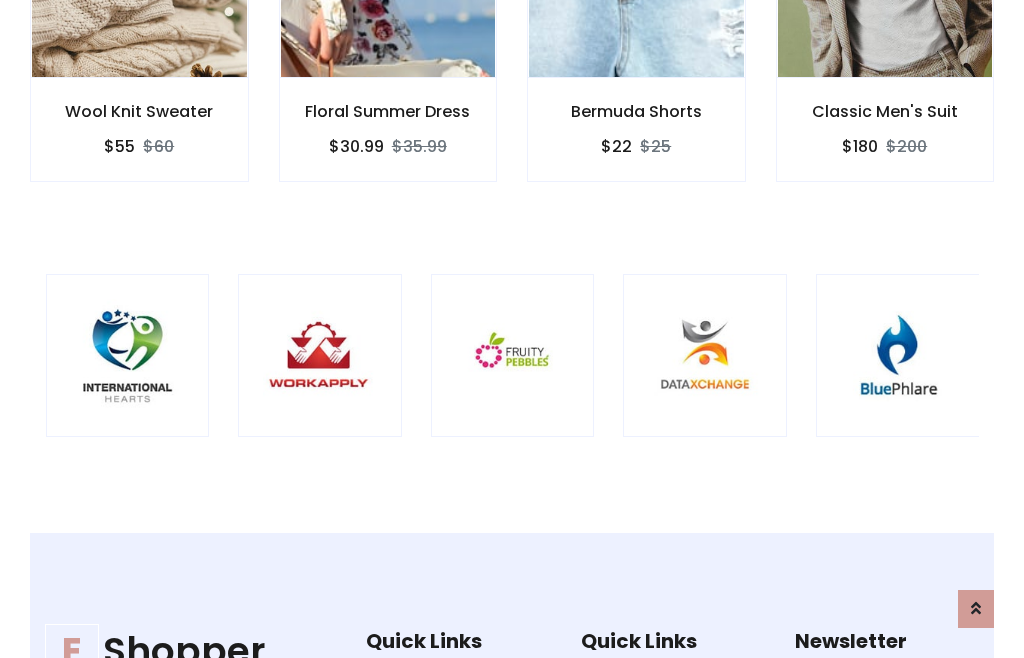 scroll, scrollTop: 0, scrollLeft: 0, axis: both 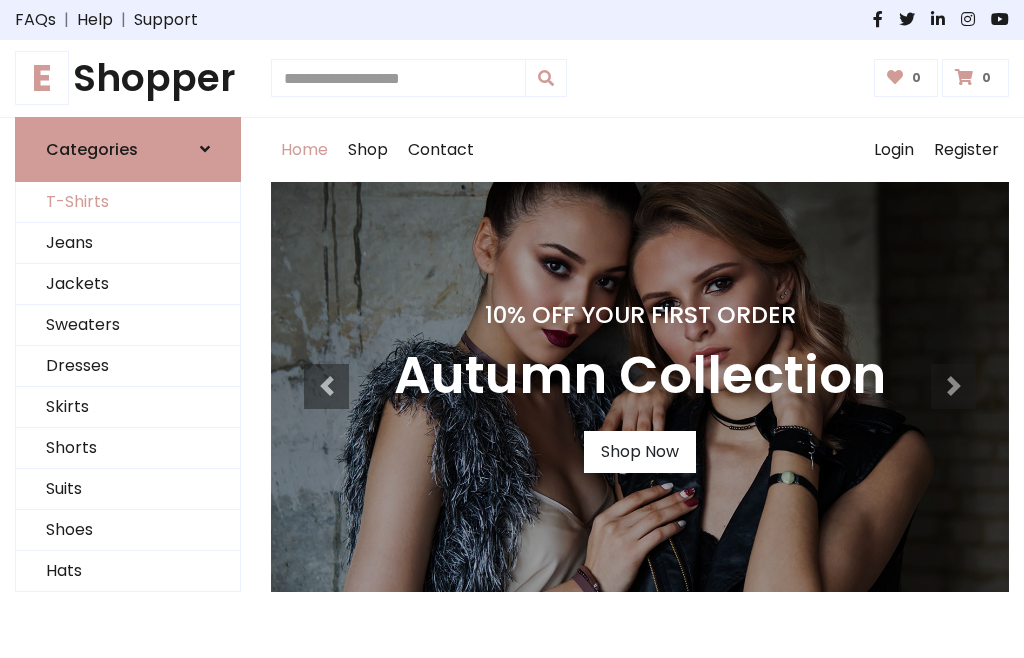 click on "T-Shirts" at bounding box center (128, 202) 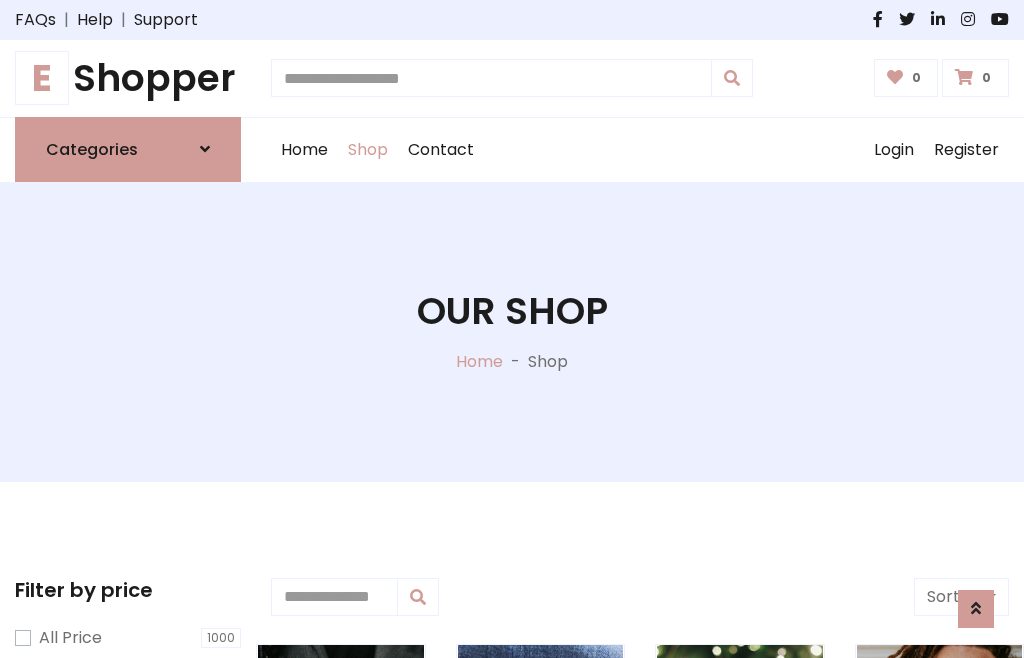 scroll, scrollTop: 802, scrollLeft: 0, axis: vertical 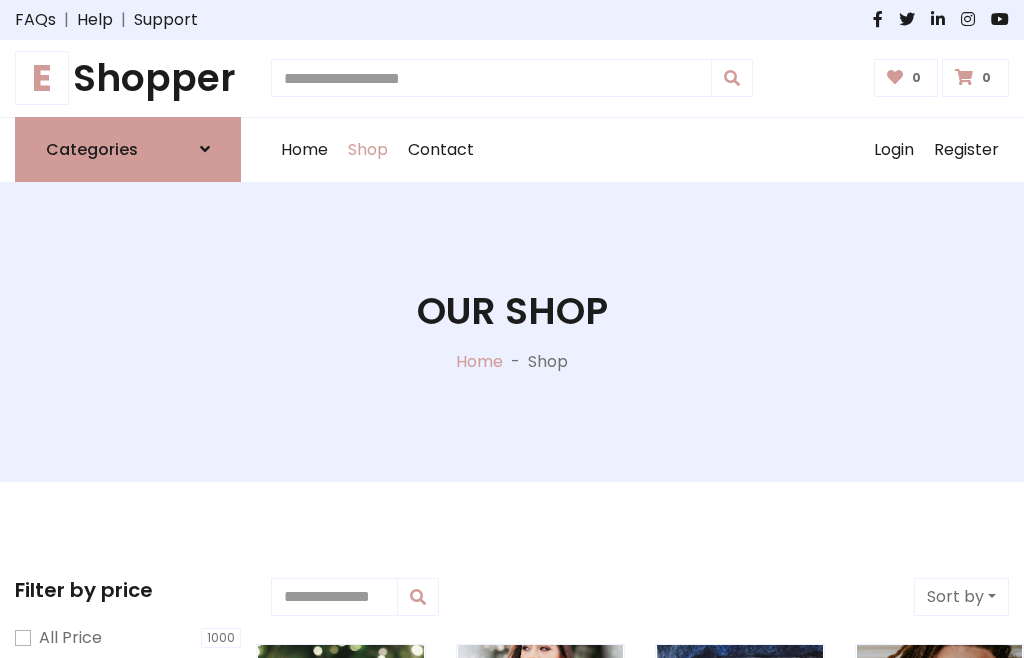click on "E Shopper" at bounding box center [128, 78] 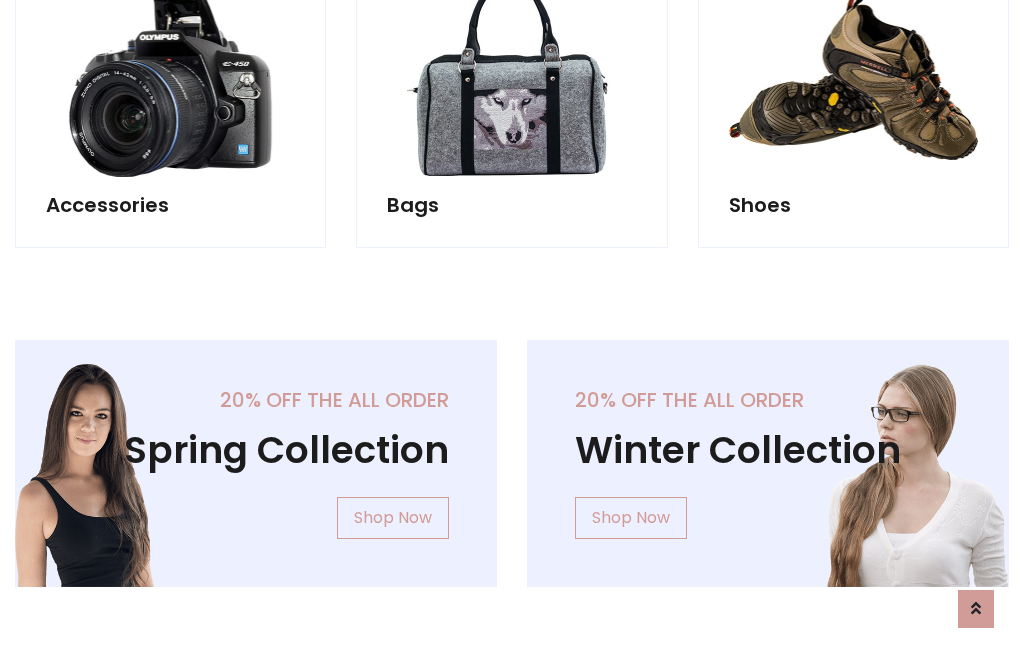 scroll, scrollTop: 1943, scrollLeft: 0, axis: vertical 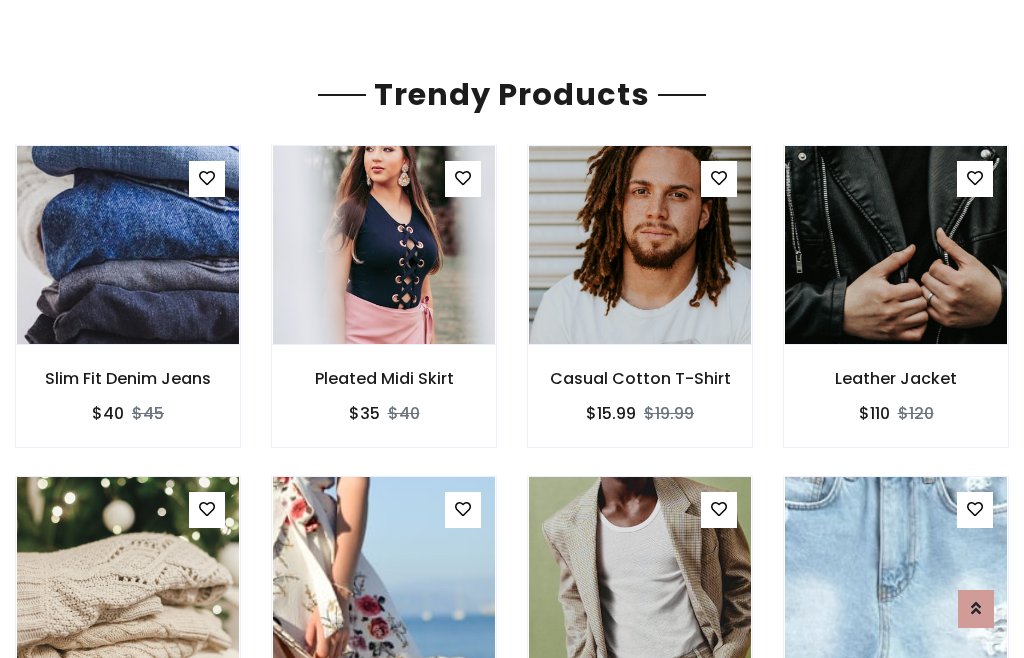 click on "Shop" at bounding box center [368, -1793] 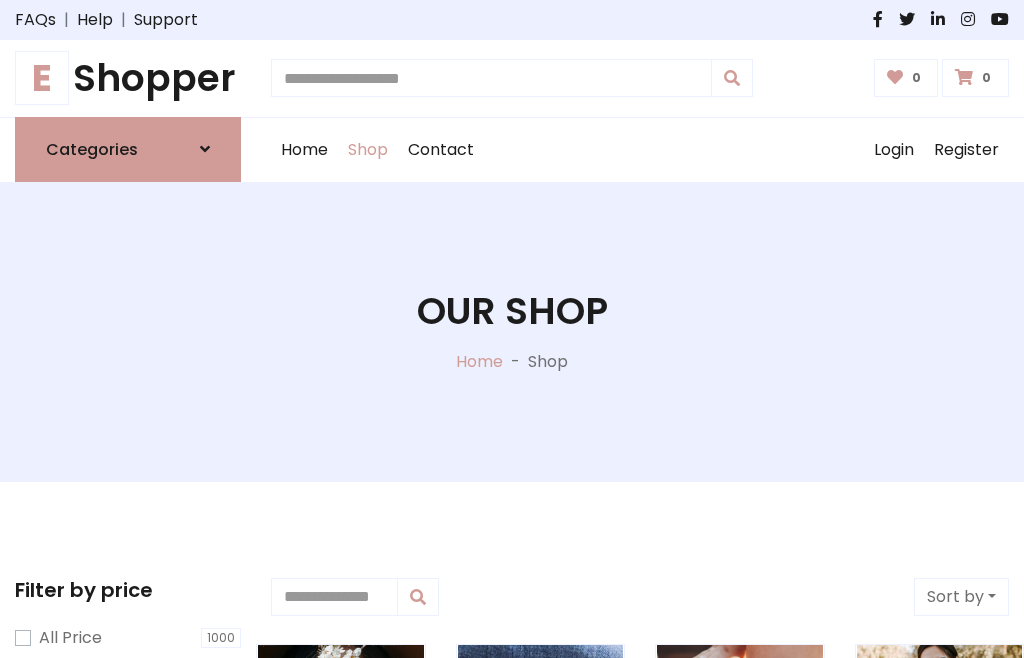 scroll, scrollTop: 0, scrollLeft: 0, axis: both 